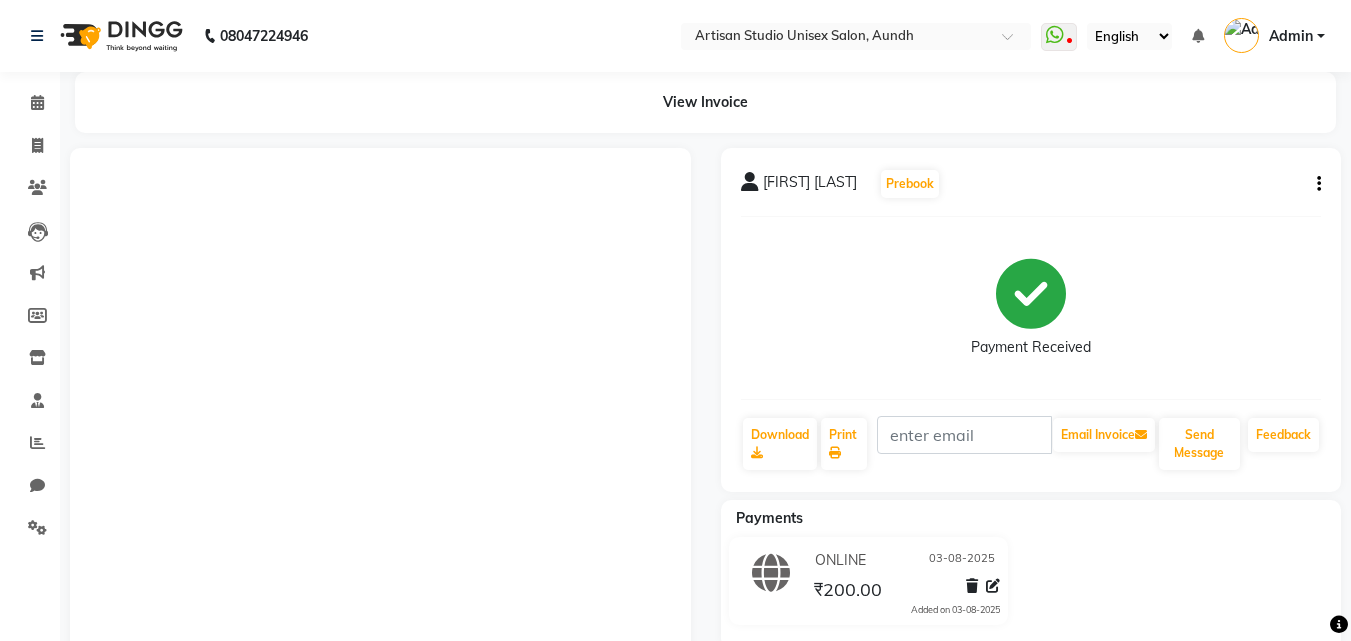 scroll, scrollTop: 0, scrollLeft: 0, axis: both 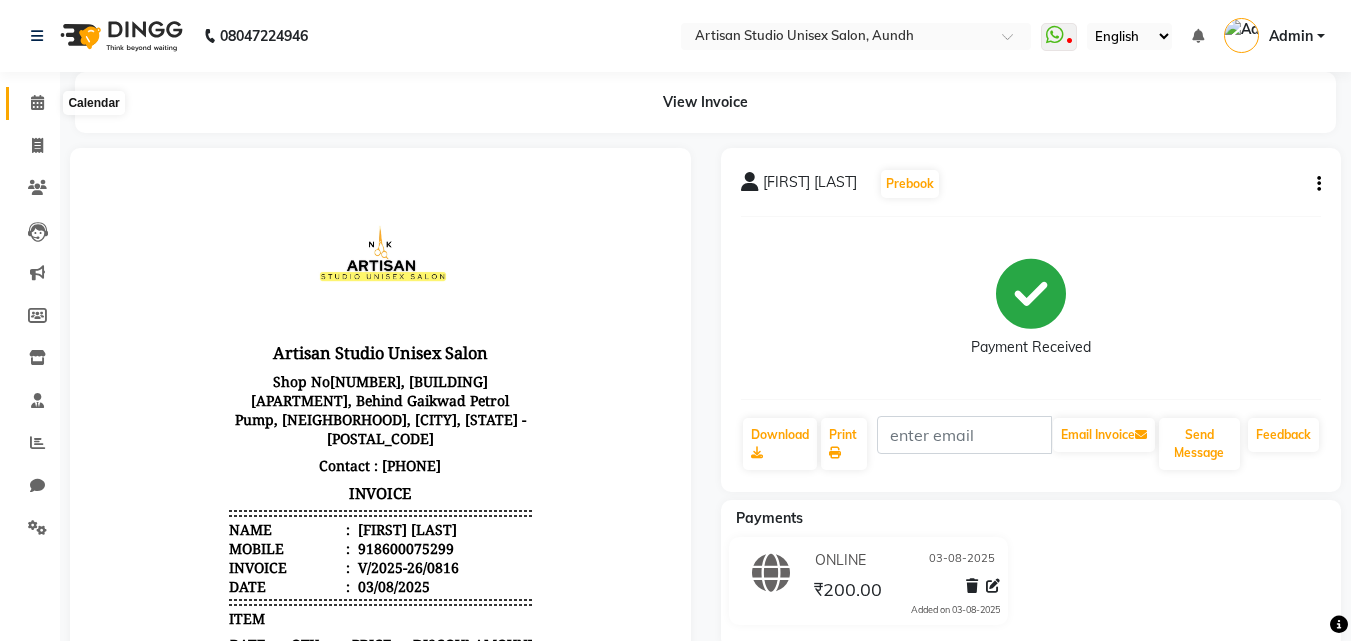click 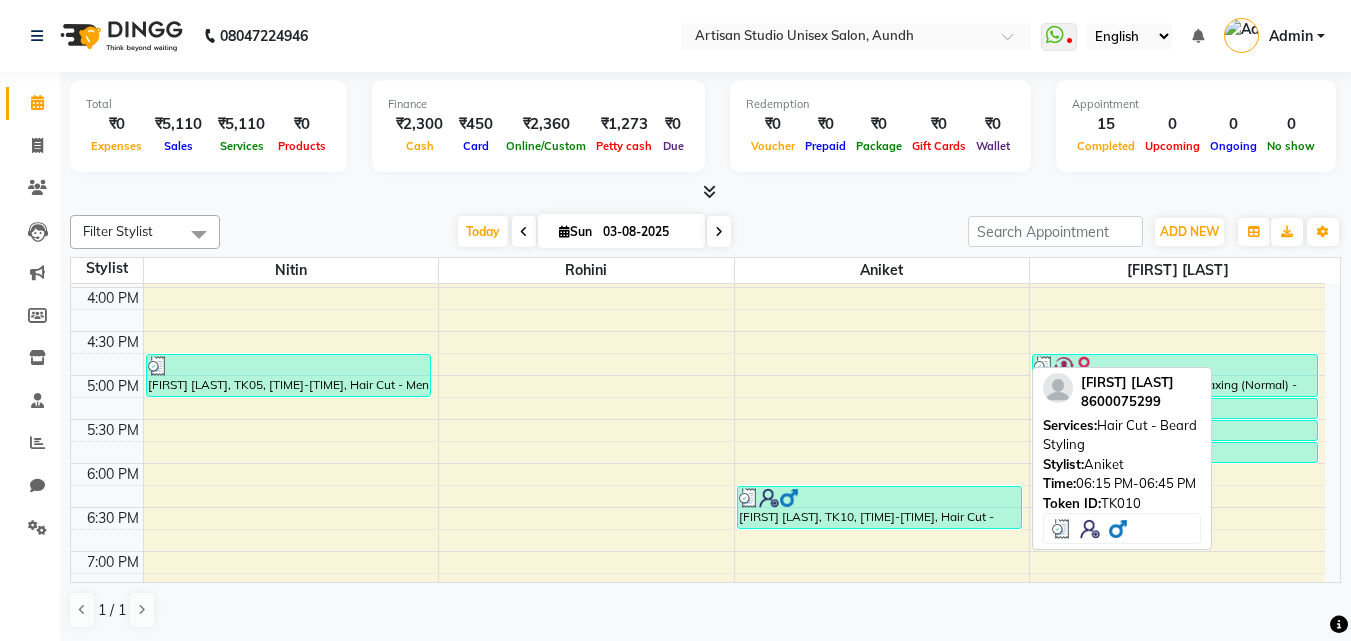 scroll, scrollTop: 800, scrollLeft: 0, axis: vertical 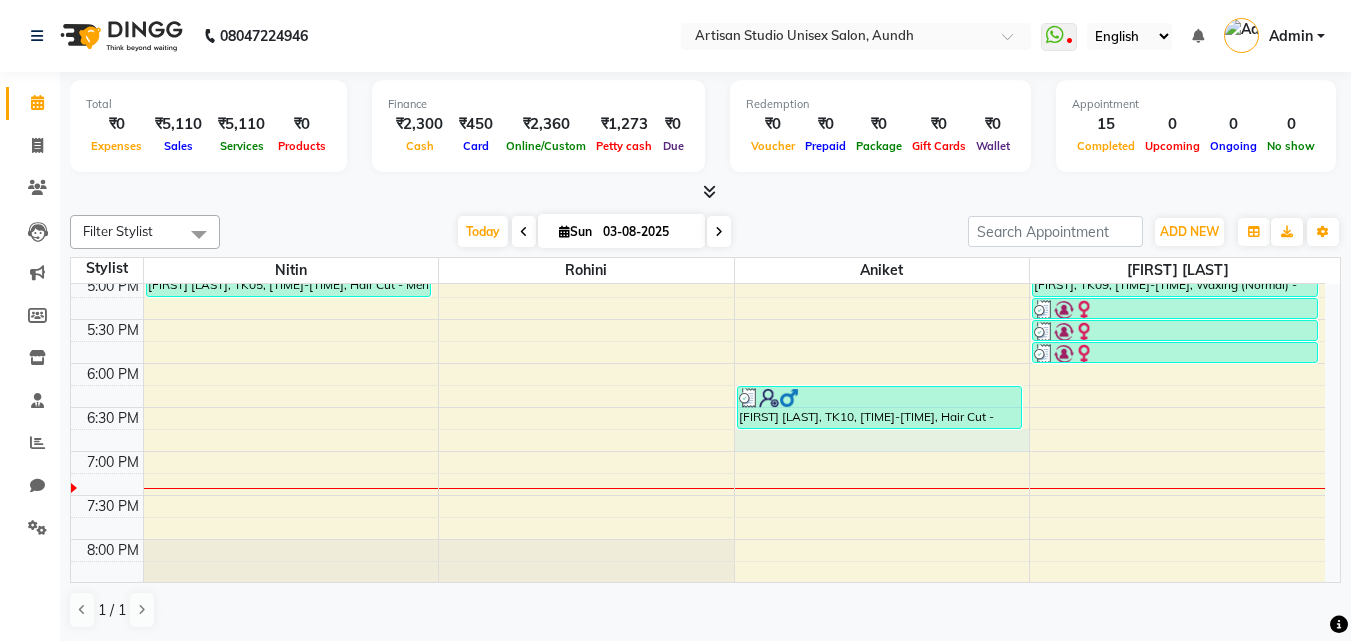 click on "[TIME] [TIME] [TIME] [TIME] [TIME] [TIME] [TIME] [TIME] [TIME] [TIME] [TIME] [TIME] [TIME] [TIME] [TIME] [TIME] [TIME] [TIME] [TIME] [TIME] [TIME] [TIME] [TIME] [TIME] [TIME] [TIME] [TIME] [TIME]     [FIRST] [LAST], TK01, [TIME]-[TIME], Hair Cut - Men Hair Cut (Sr.Stylish)     Dr.[FIRST] [LAST], TK02, [TIME]-[TIME], Hair Cut - Men Hair Cut (Sr.Stylish)     [FIRST] [LAST], TK03, [TIME]-[TIME], Hair Cut - Beard Styling     [FIRST] [LAST], TK03, [TIME]-[TIME], Hair Cut - Men Hair Cut (Sr.Stylish)     [FIRST] [LAST], TK07, [TIME]-[TIME], Hair Cut - Men Hair Cut (Sr.Stylish)     [FIRST] [LAST], TK05, [TIME]-[TIME], Hair Cut - Men Hair Cut (Stylish)     [FIRST] [LAST], TK04, [TIME]-[TIME], Hair Cut - Men Hair Cut (Stylish)     [FIRST] [LAST], TK06, [TIME]-[TIME], Hair Cut - Beard Styling,Hair Wash + Blash Dry - Men Hair Wash     [FIRST] [LAST], TK08, [TIME]-[TIME], Hair Cut - Men Hair Cut (Stylish)" at bounding box center [698, 99] 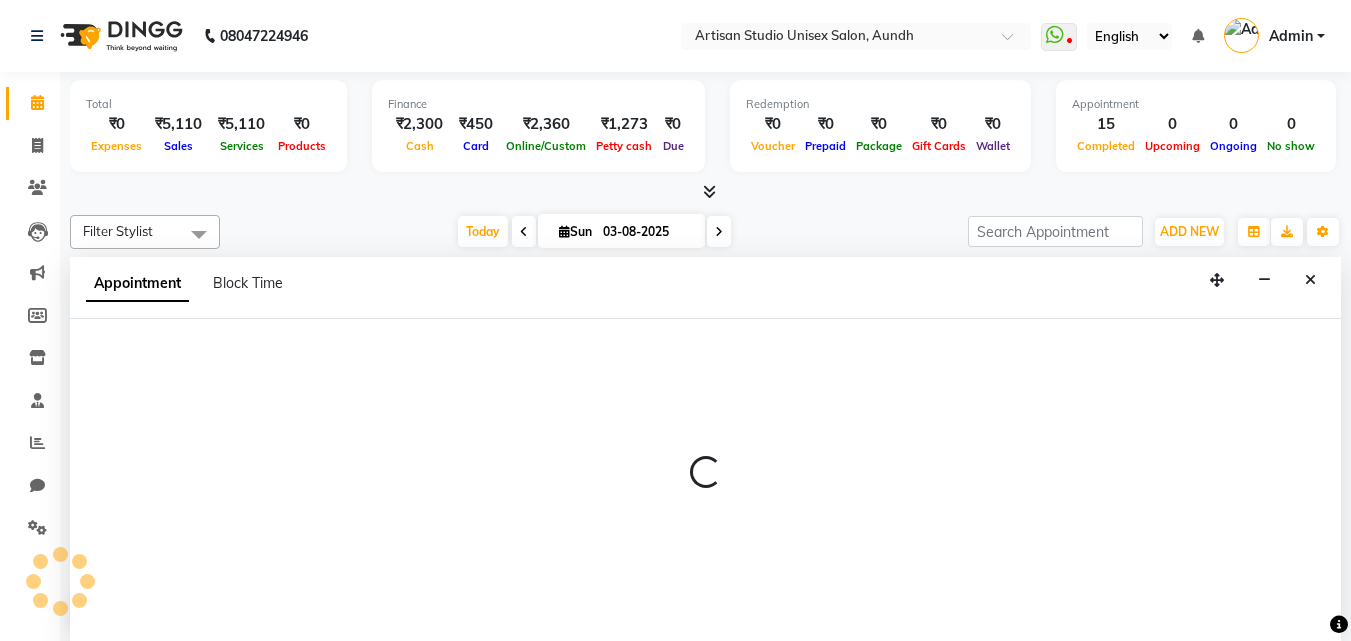 scroll, scrollTop: 1, scrollLeft: 0, axis: vertical 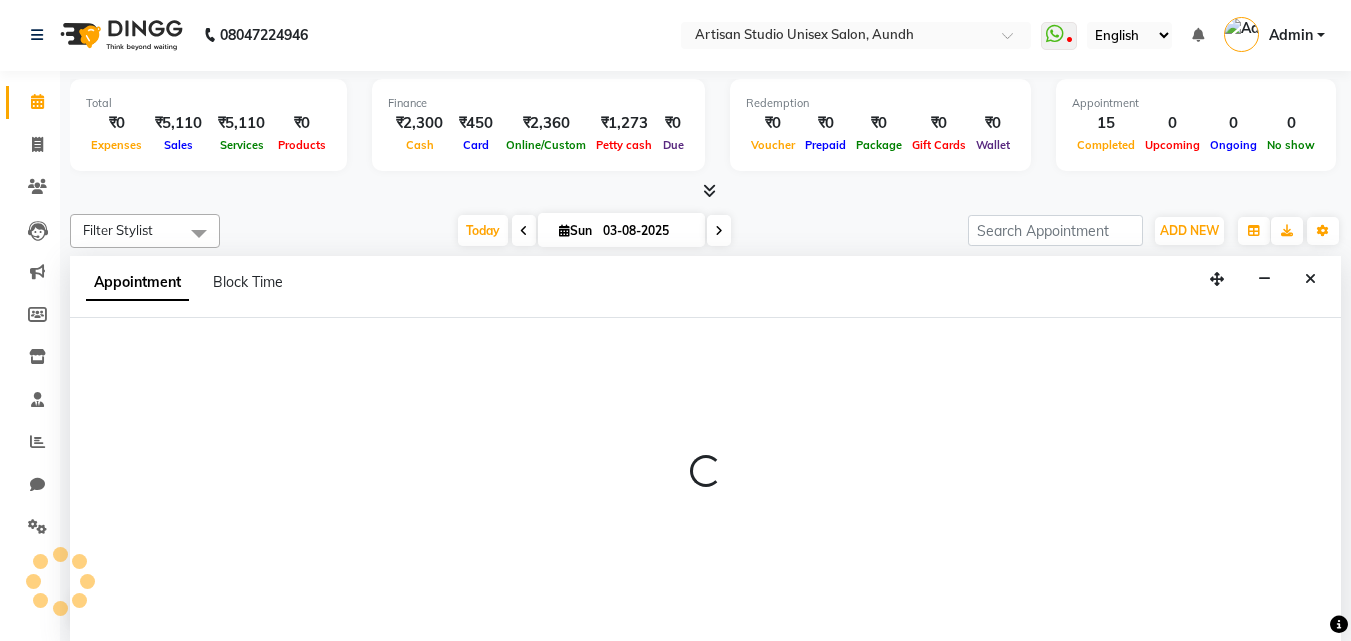 select on "51857" 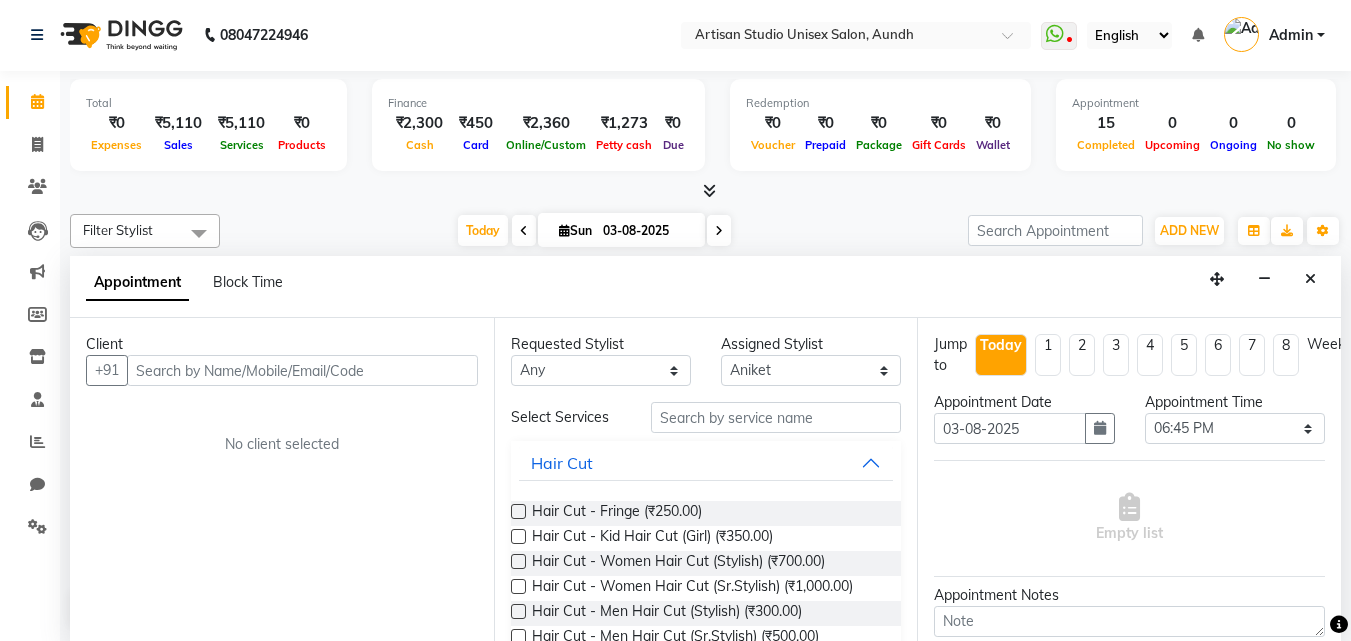 click at bounding box center (302, 370) 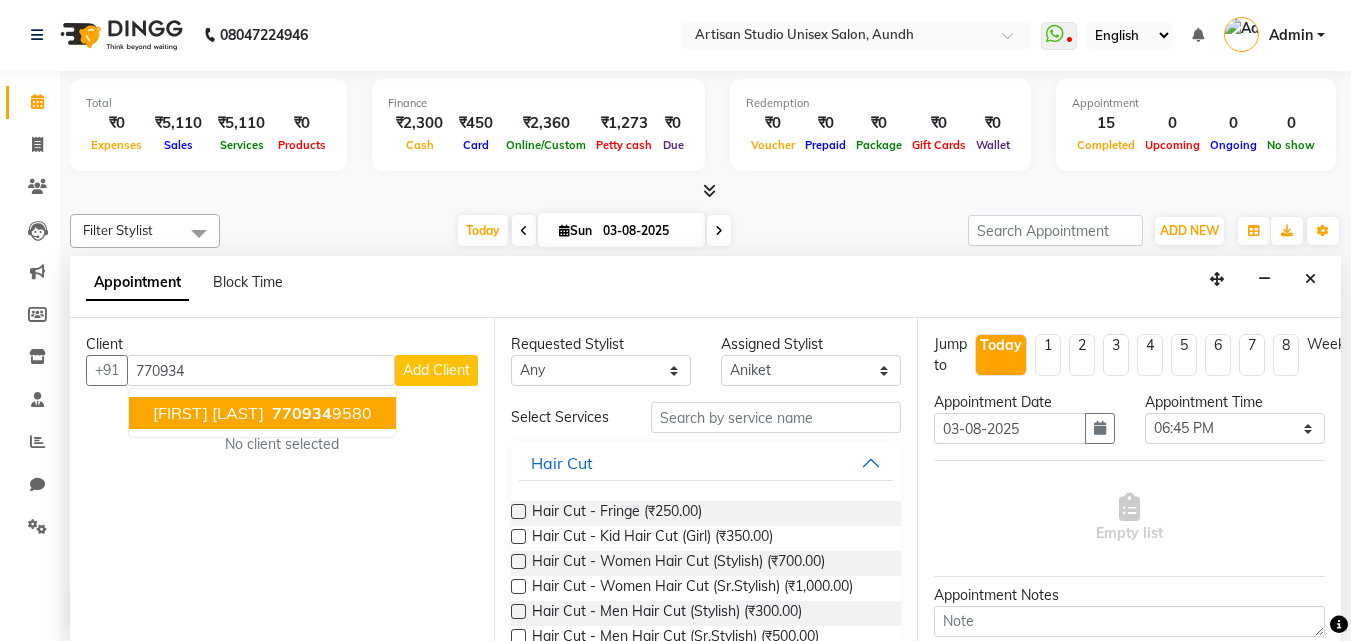 click on "[FIRST] [LAST] [PHONE]" at bounding box center (262, 413) 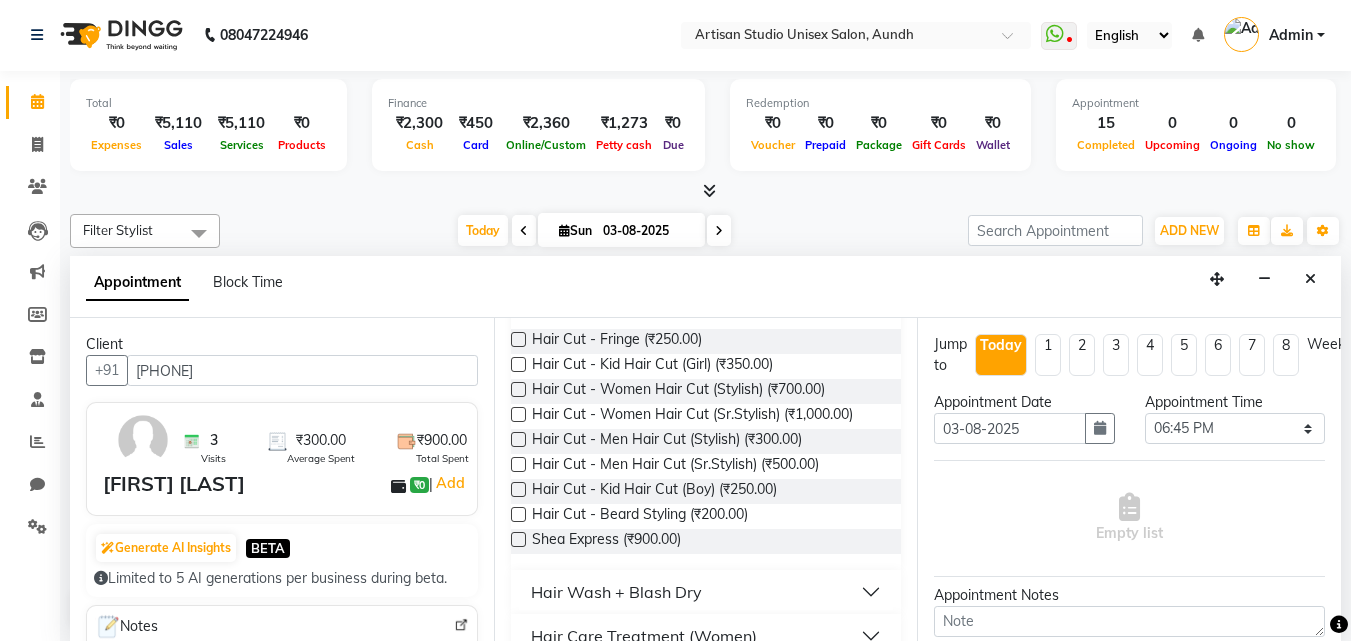scroll, scrollTop: 200, scrollLeft: 0, axis: vertical 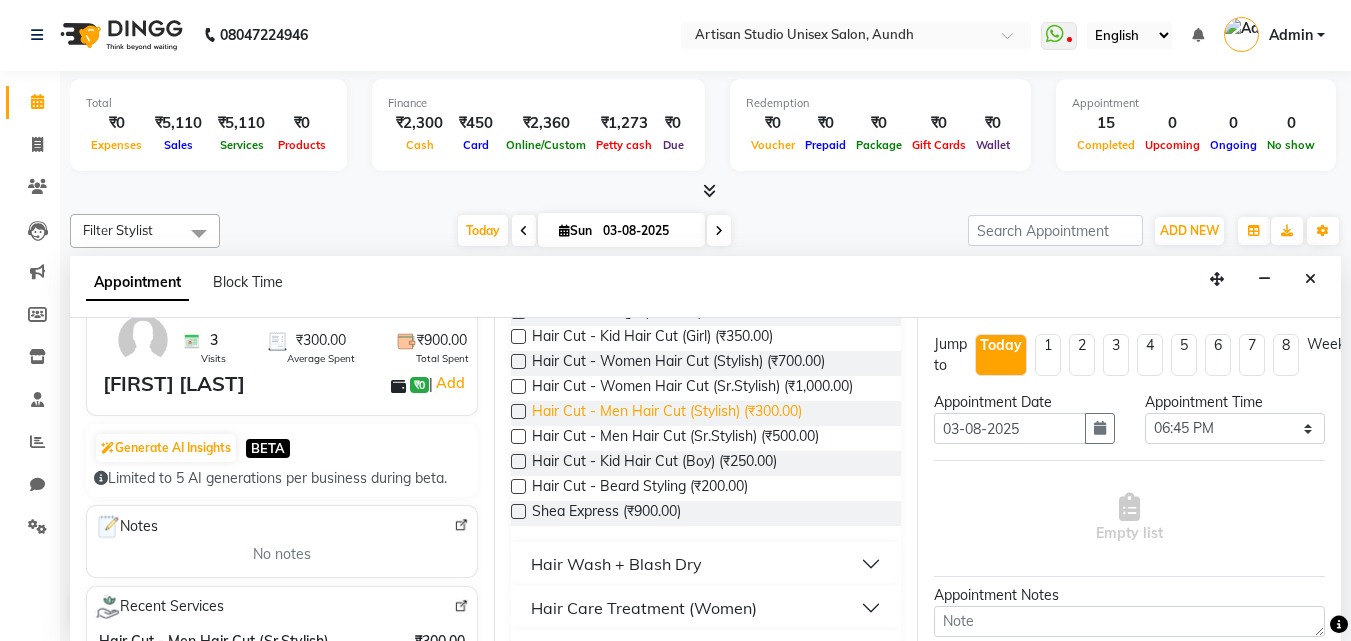 type on "[PHONE]" 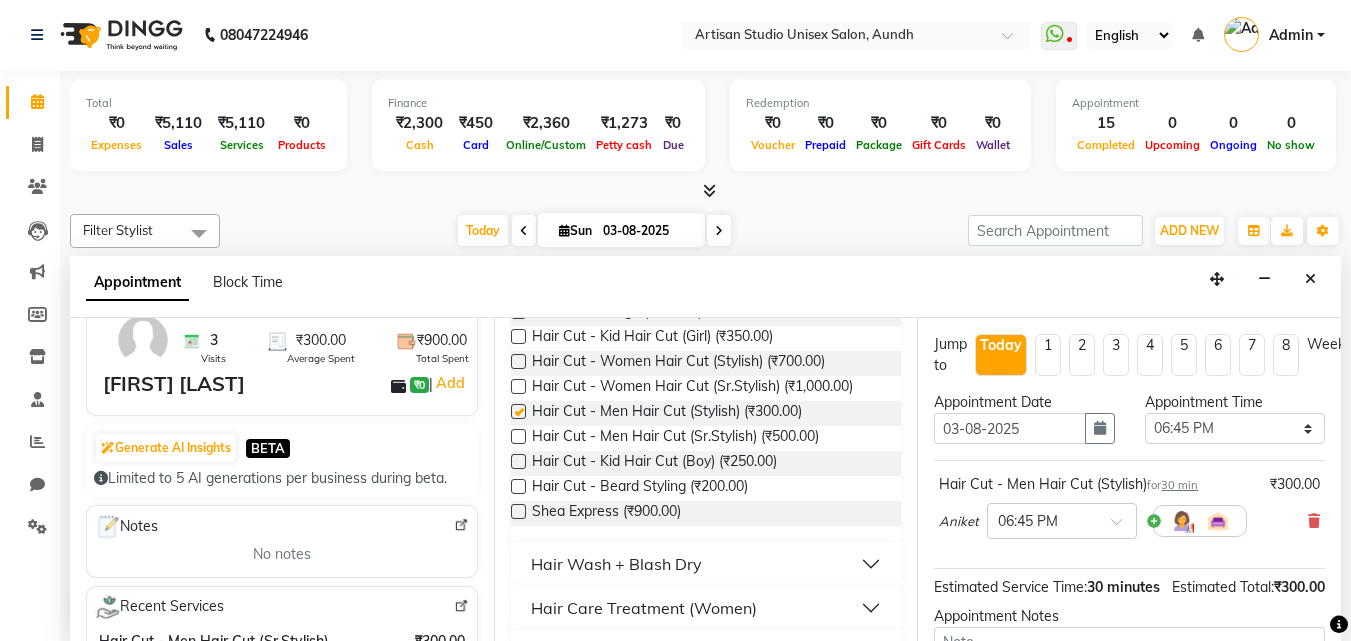 checkbox on "false" 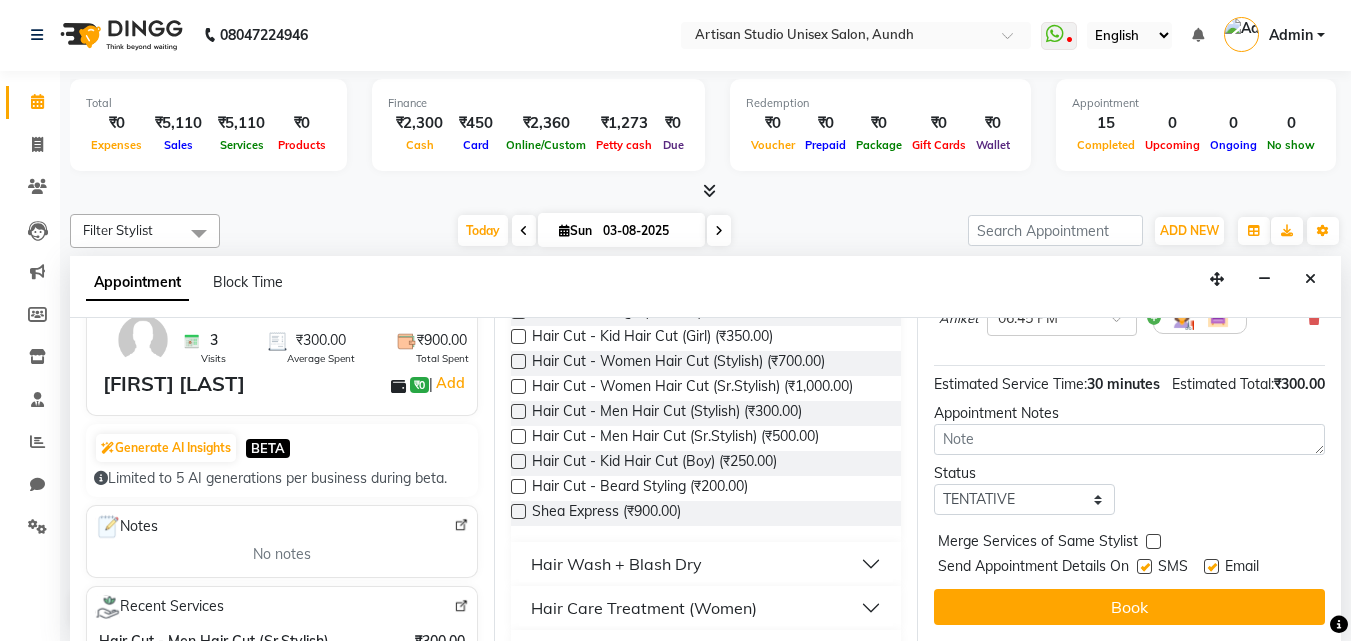 scroll, scrollTop: 239, scrollLeft: 0, axis: vertical 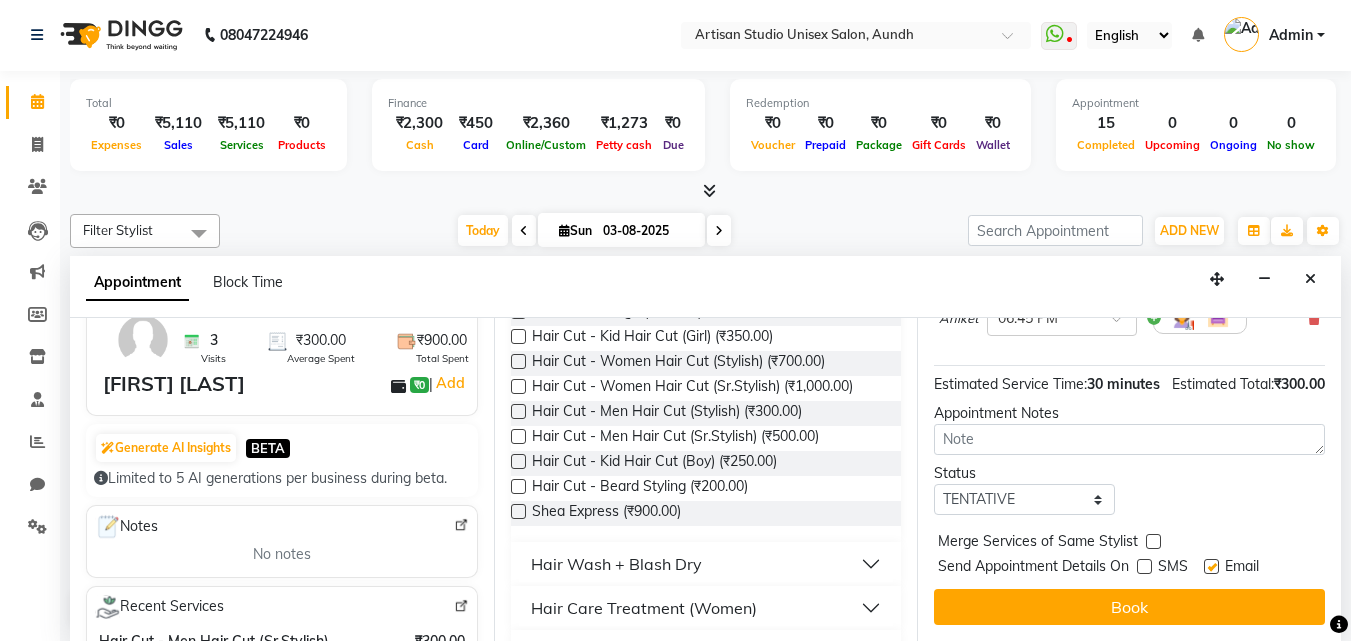 click at bounding box center (1211, 566) 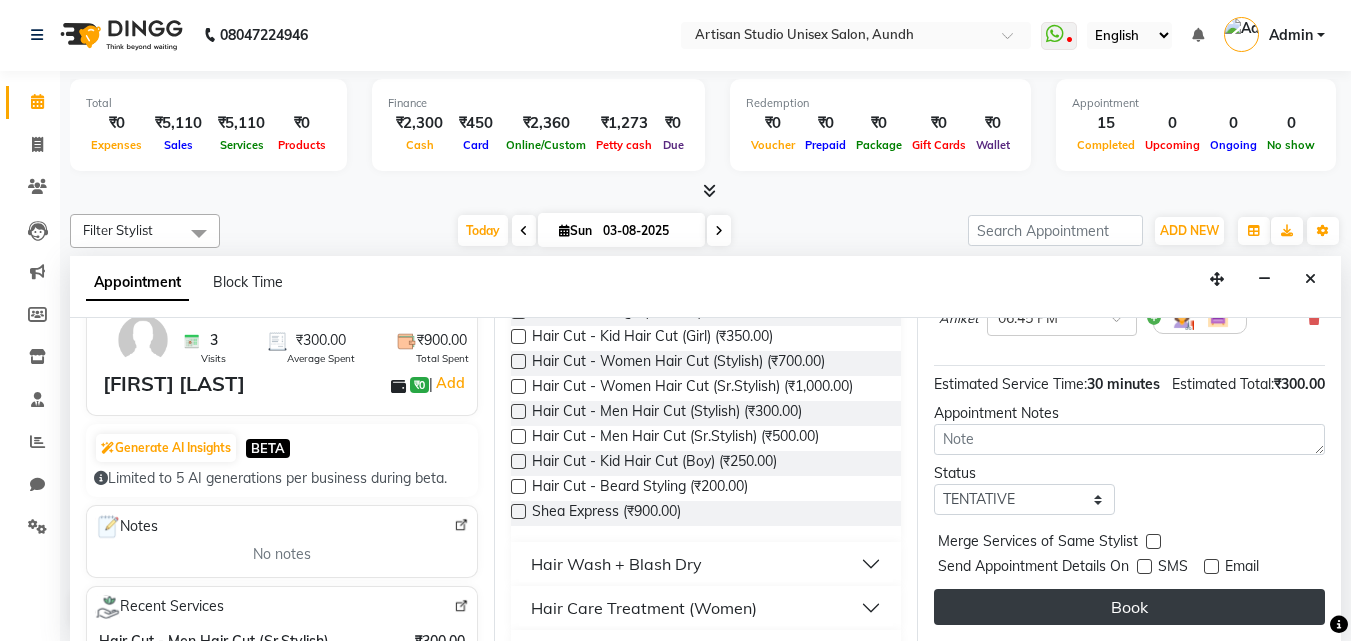 click on "Book" at bounding box center (1129, 607) 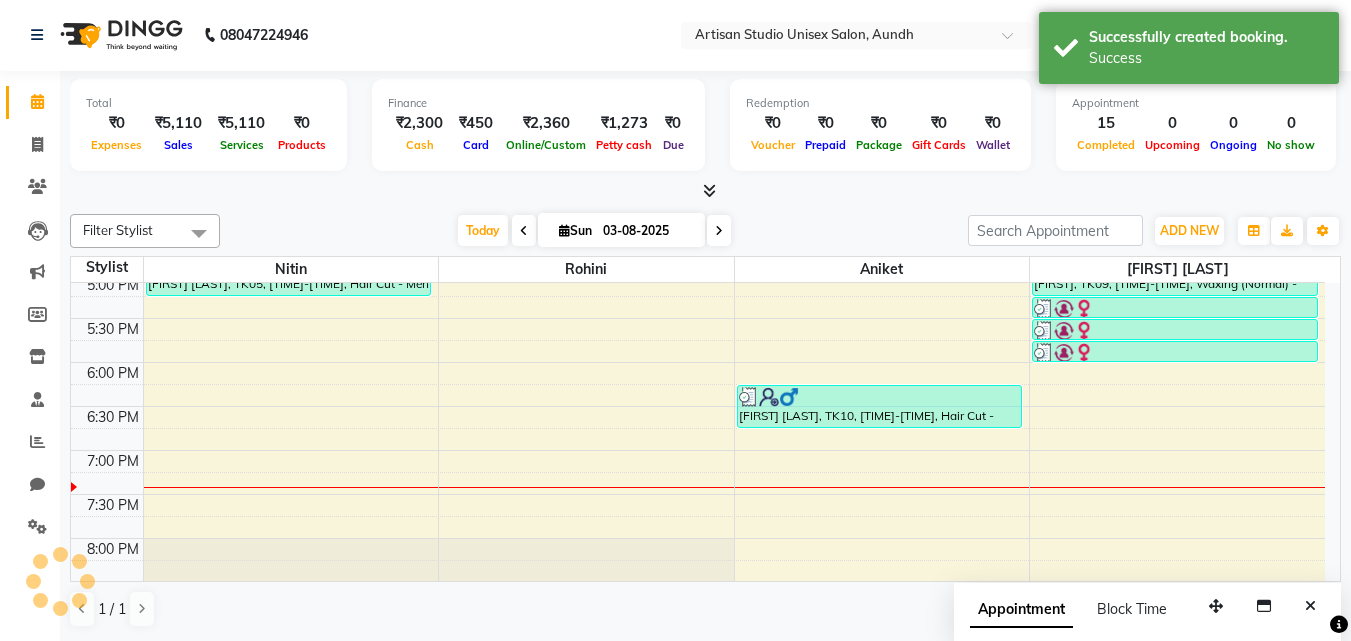 scroll, scrollTop: 0, scrollLeft: 0, axis: both 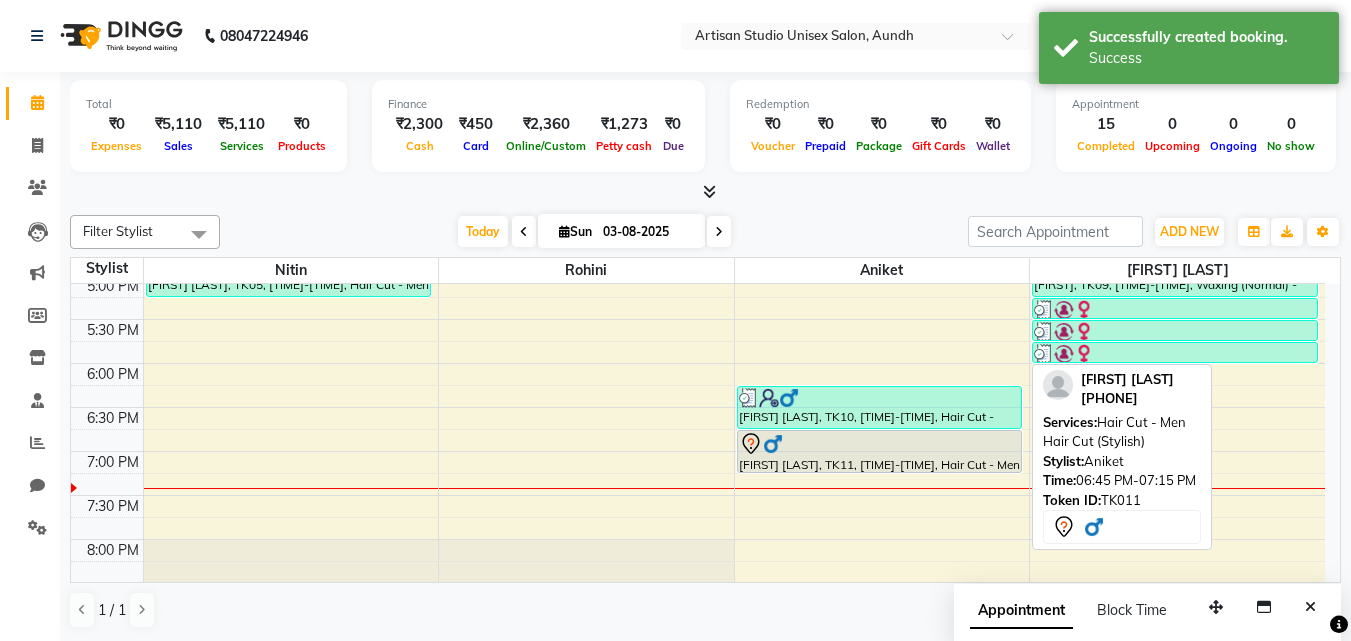 click at bounding box center (879, 472) 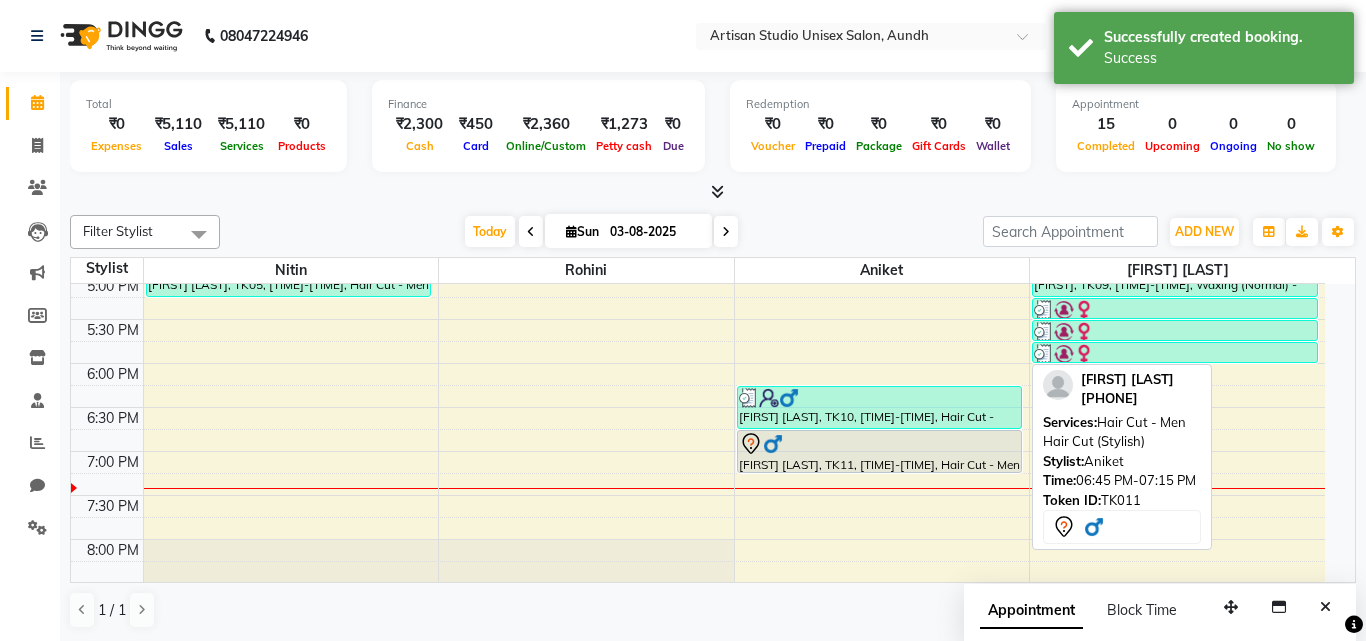 select on "7" 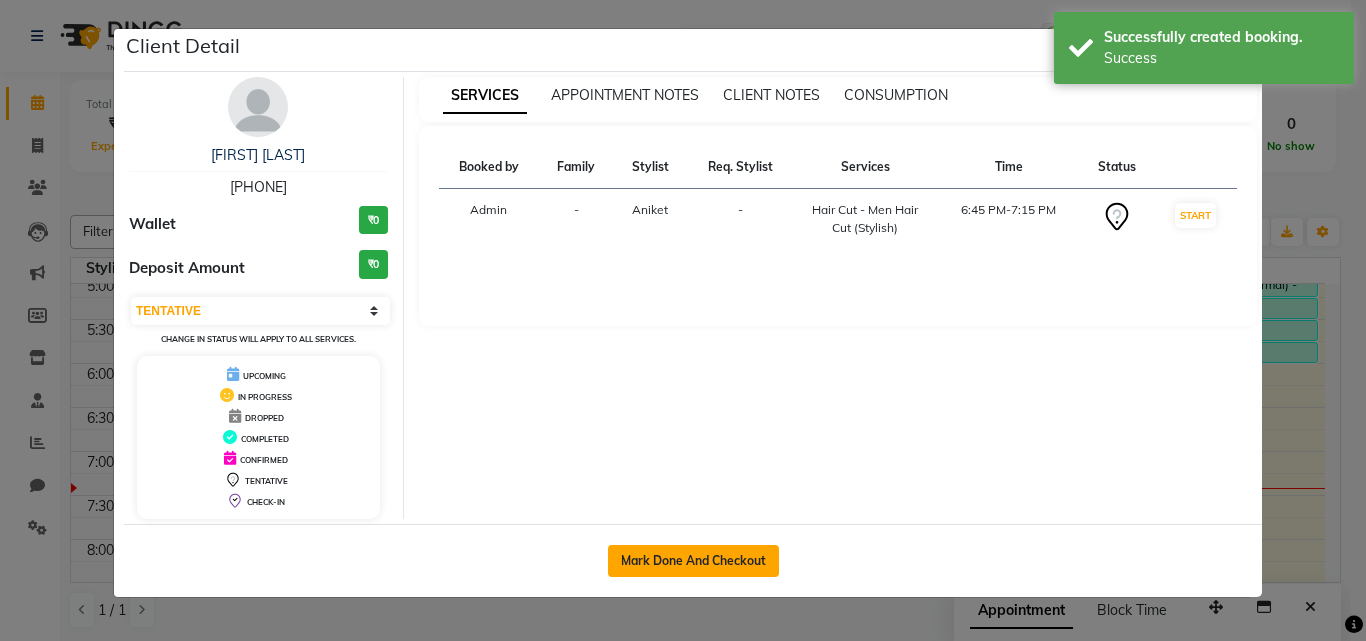 click on "Mark Done And Checkout" 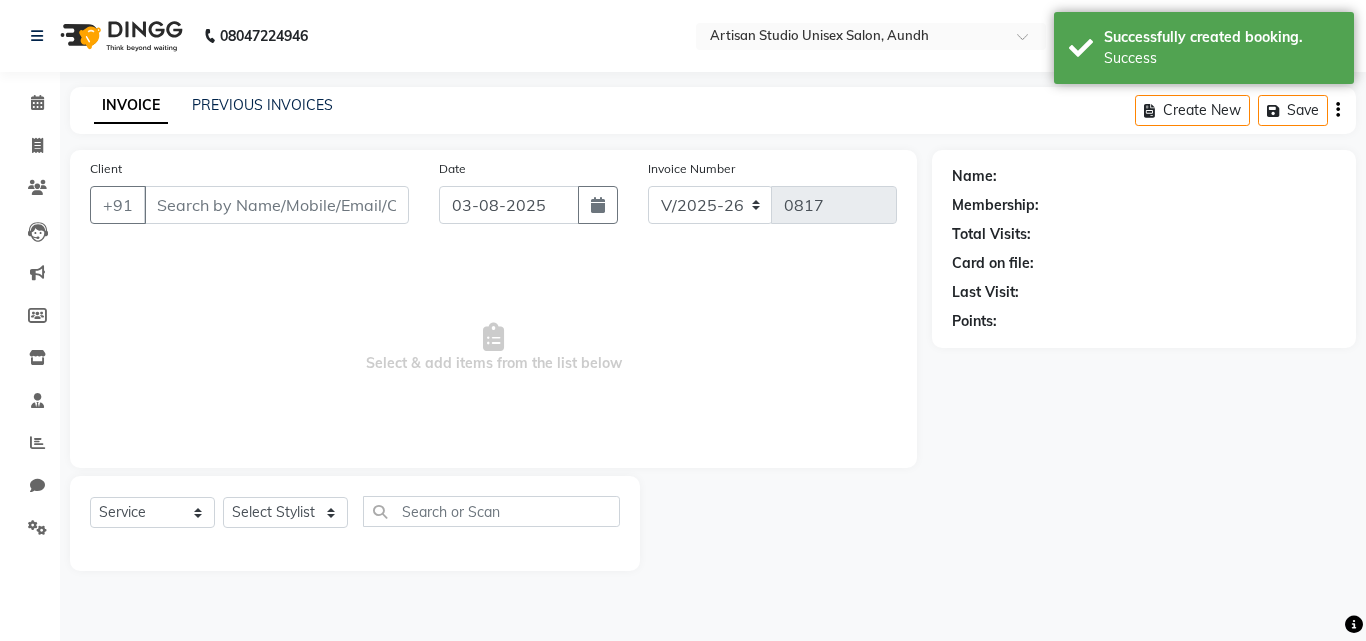 type on "[PHONE]" 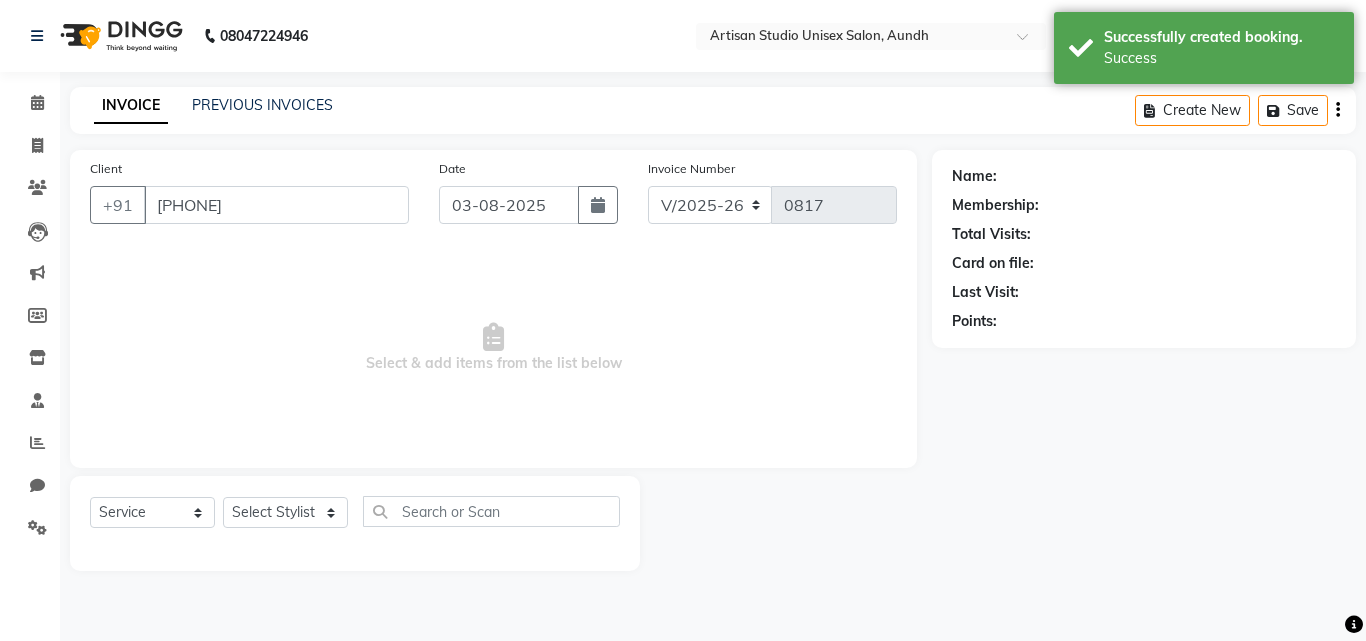 select on "51857" 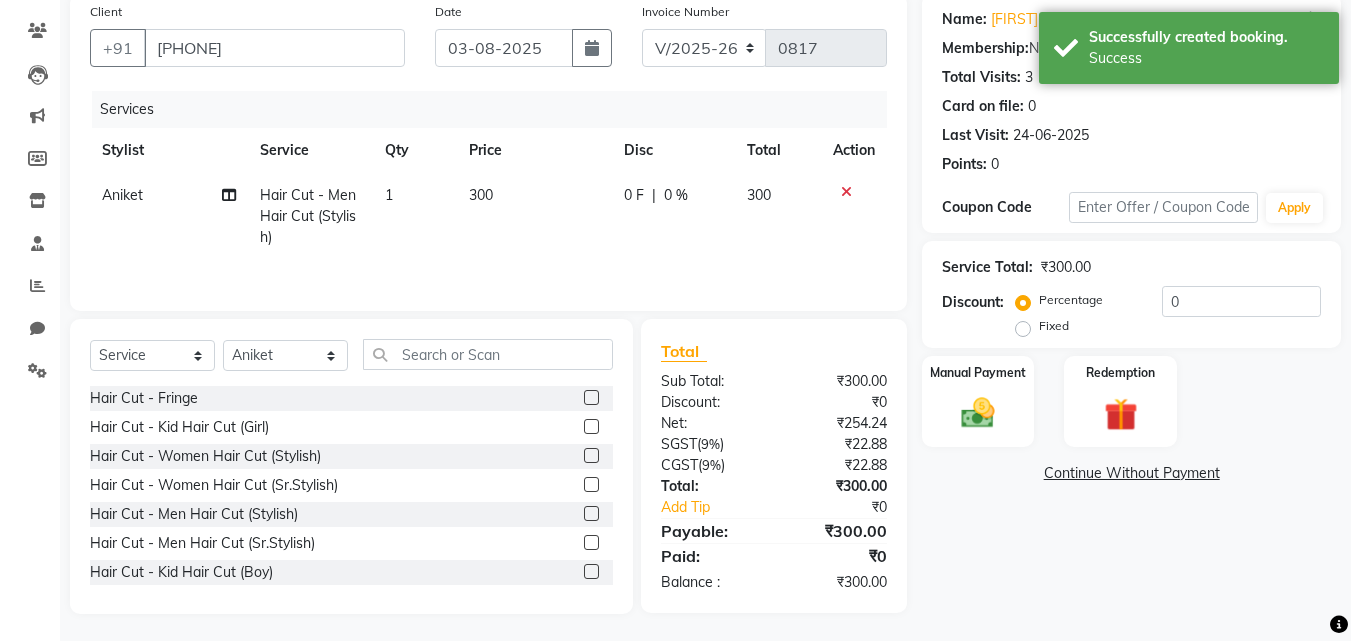 scroll, scrollTop: 160, scrollLeft: 0, axis: vertical 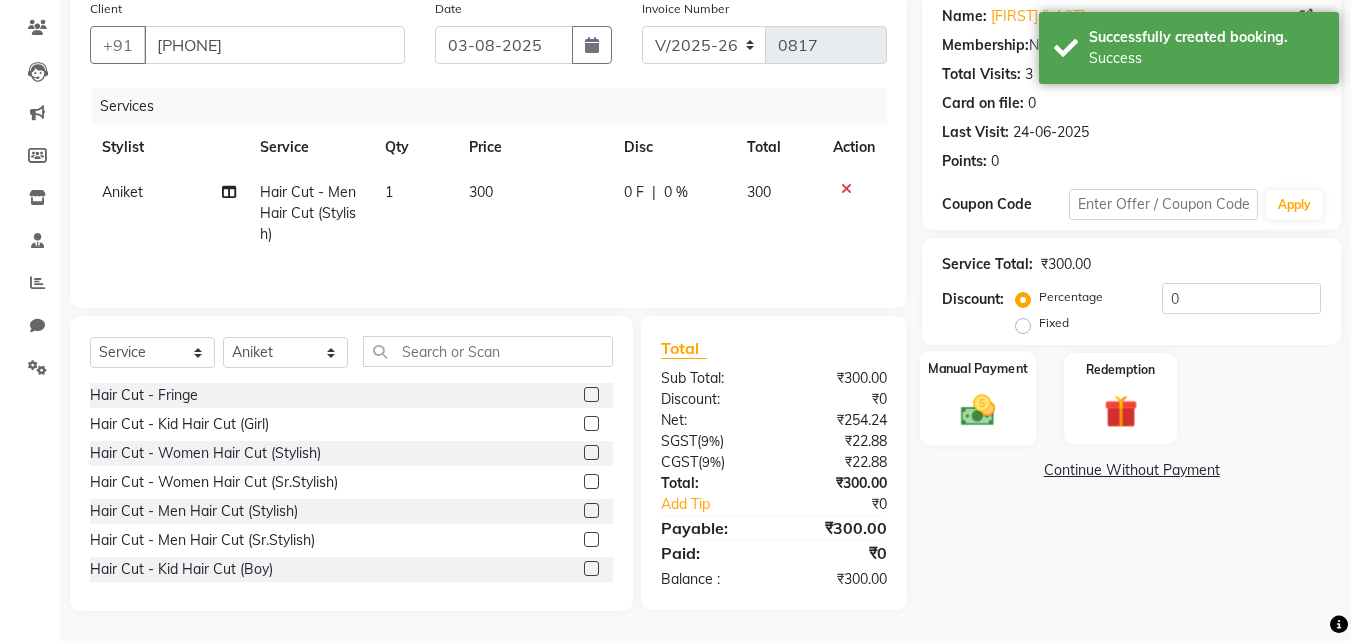 click 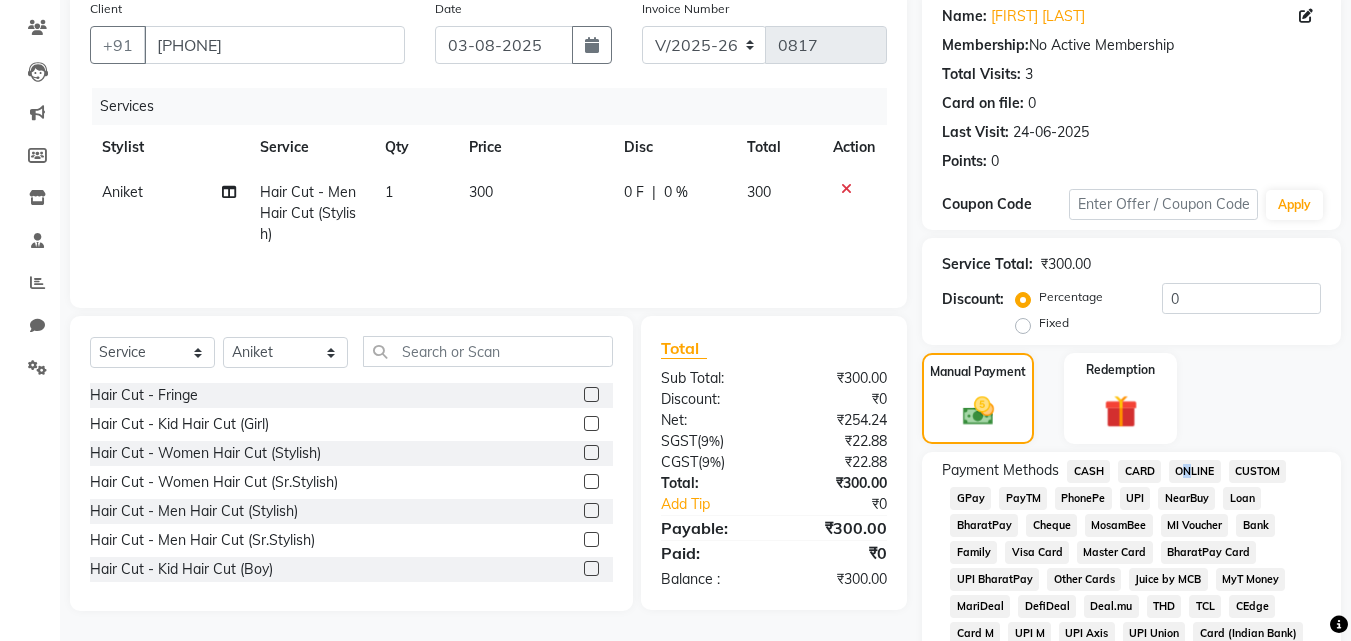 click on "ONLINE" 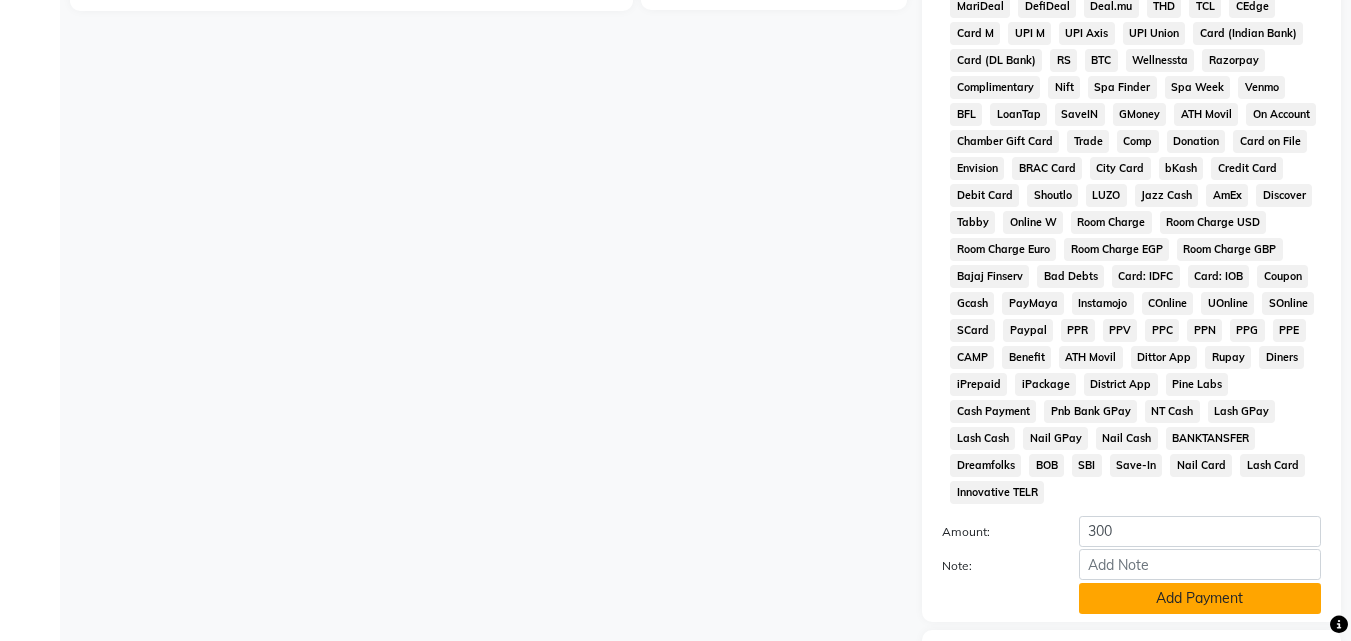 click on "Add Payment" 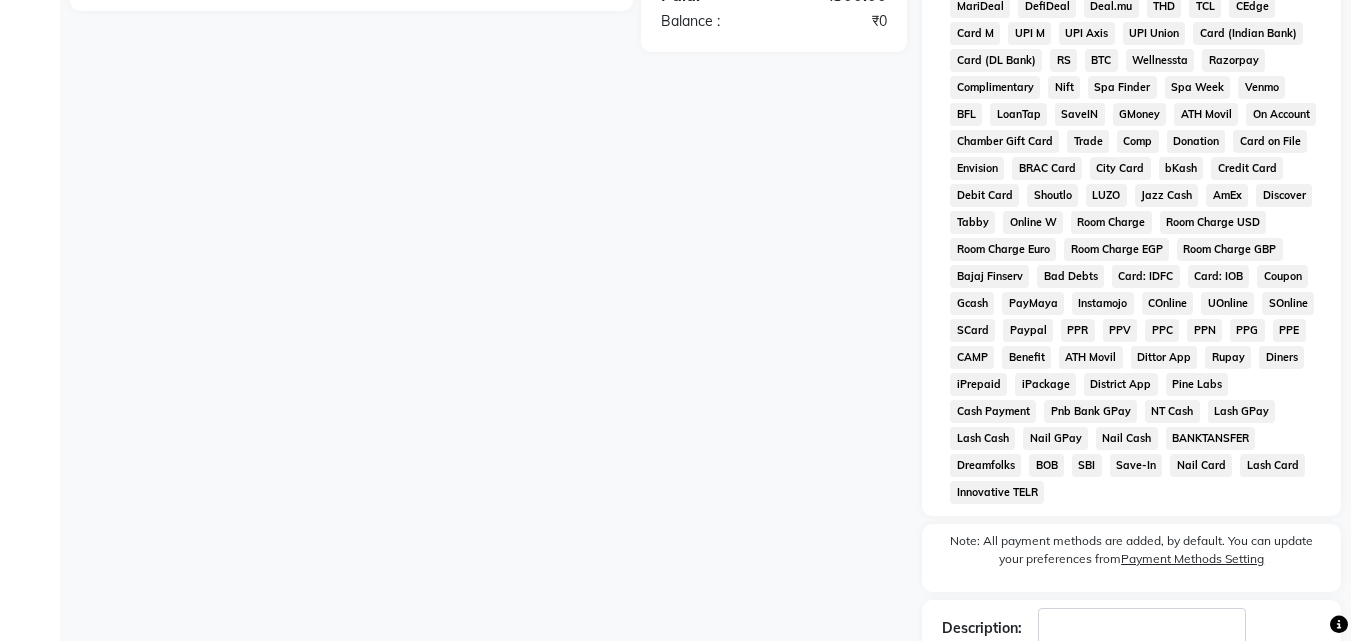 scroll, scrollTop: 868, scrollLeft: 0, axis: vertical 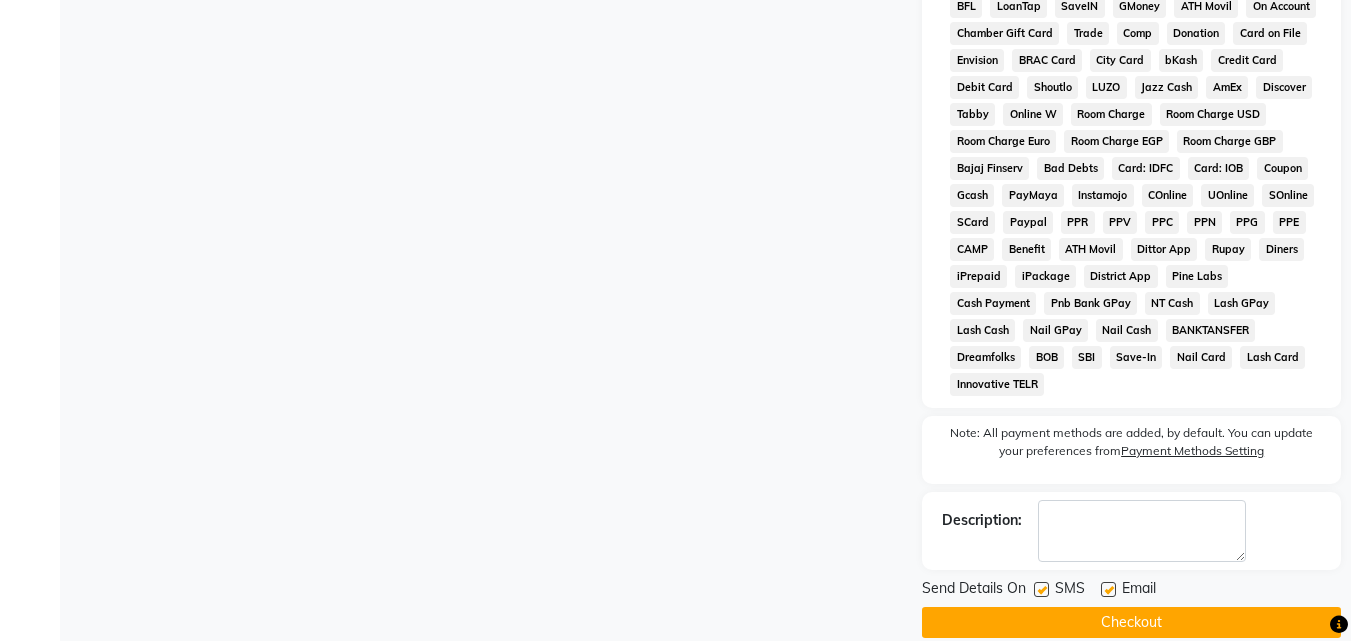 click 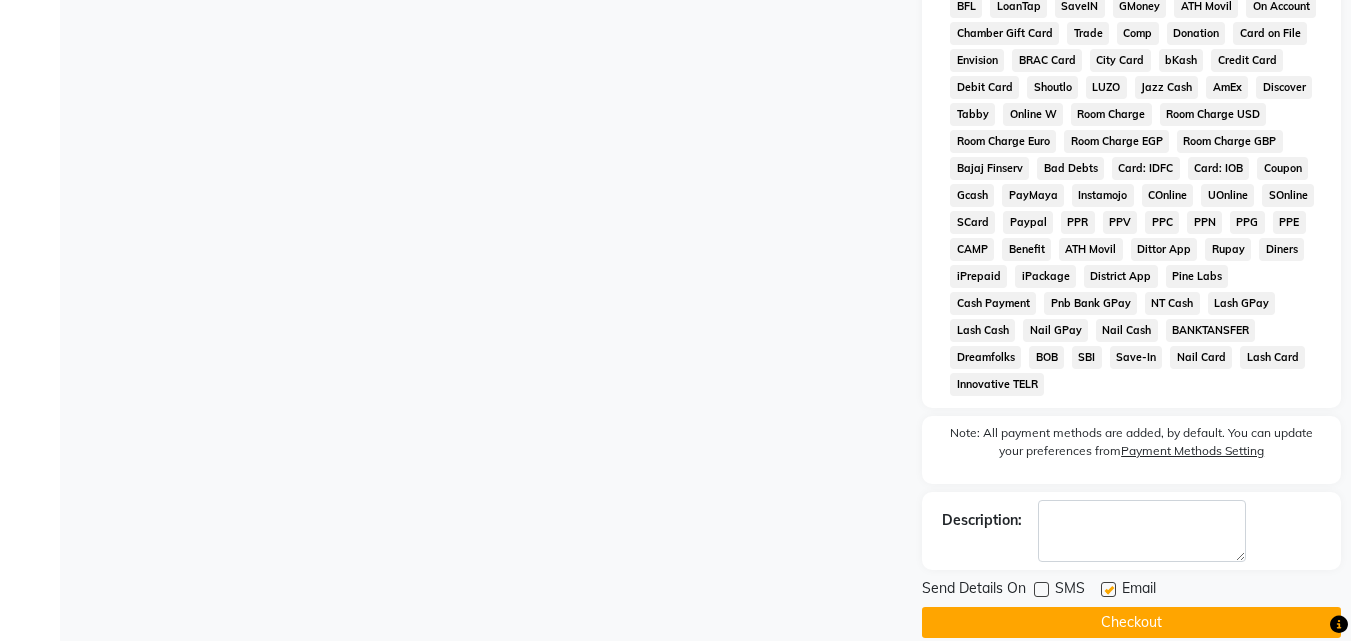 click 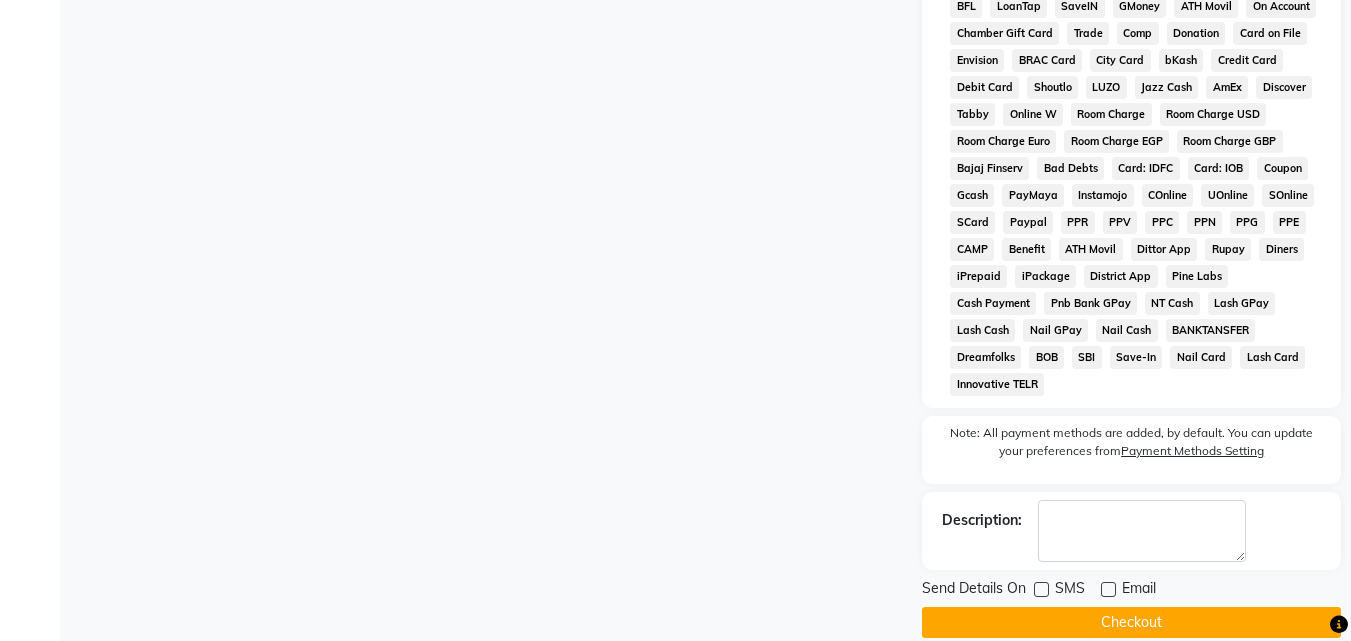 click on "Checkout" 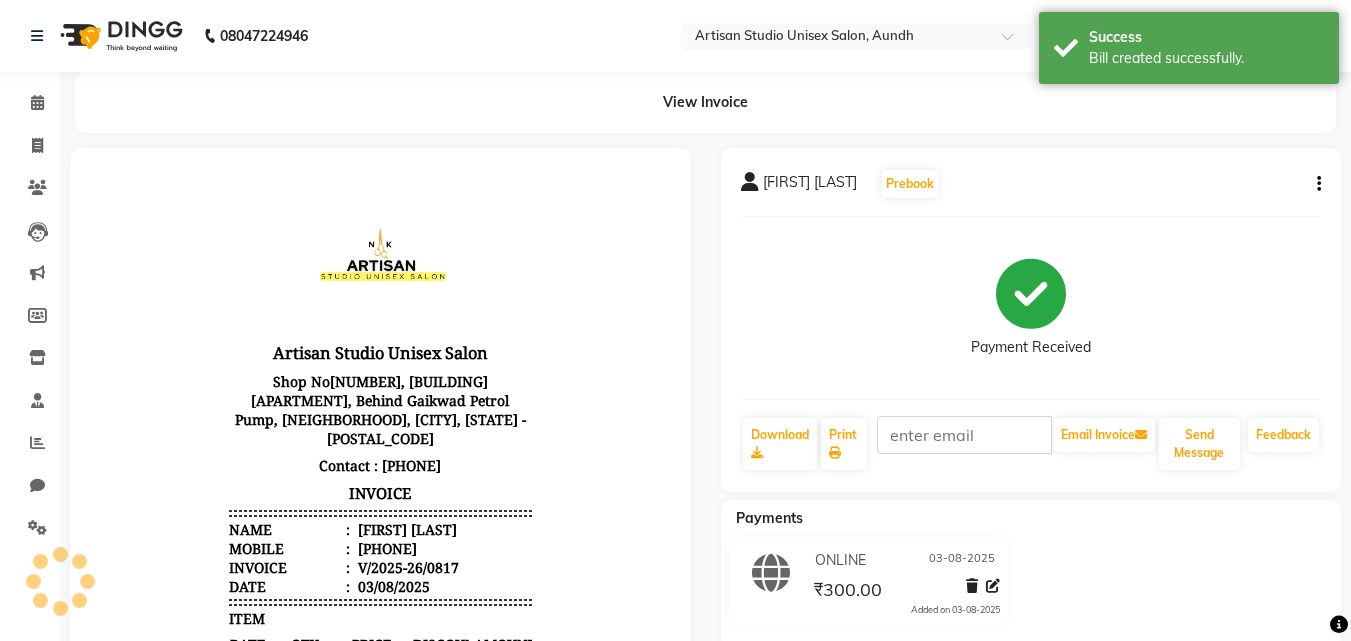 scroll, scrollTop: 0, scrollLeft: 0, axis: both 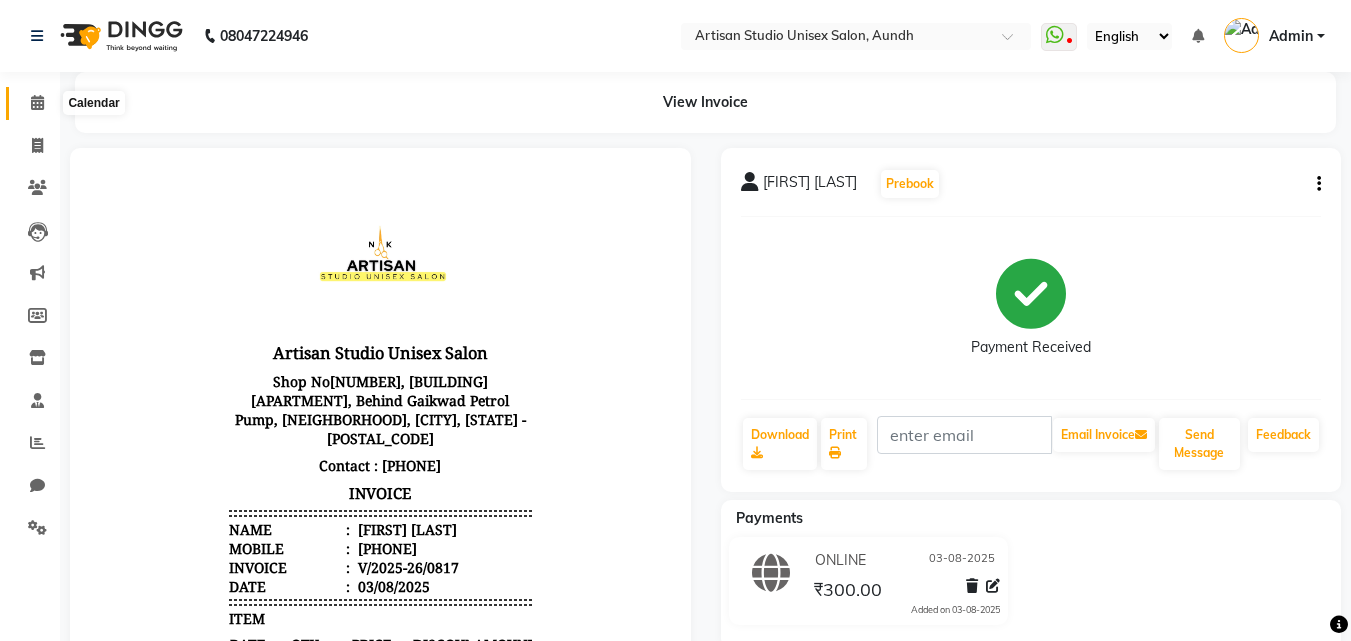 click 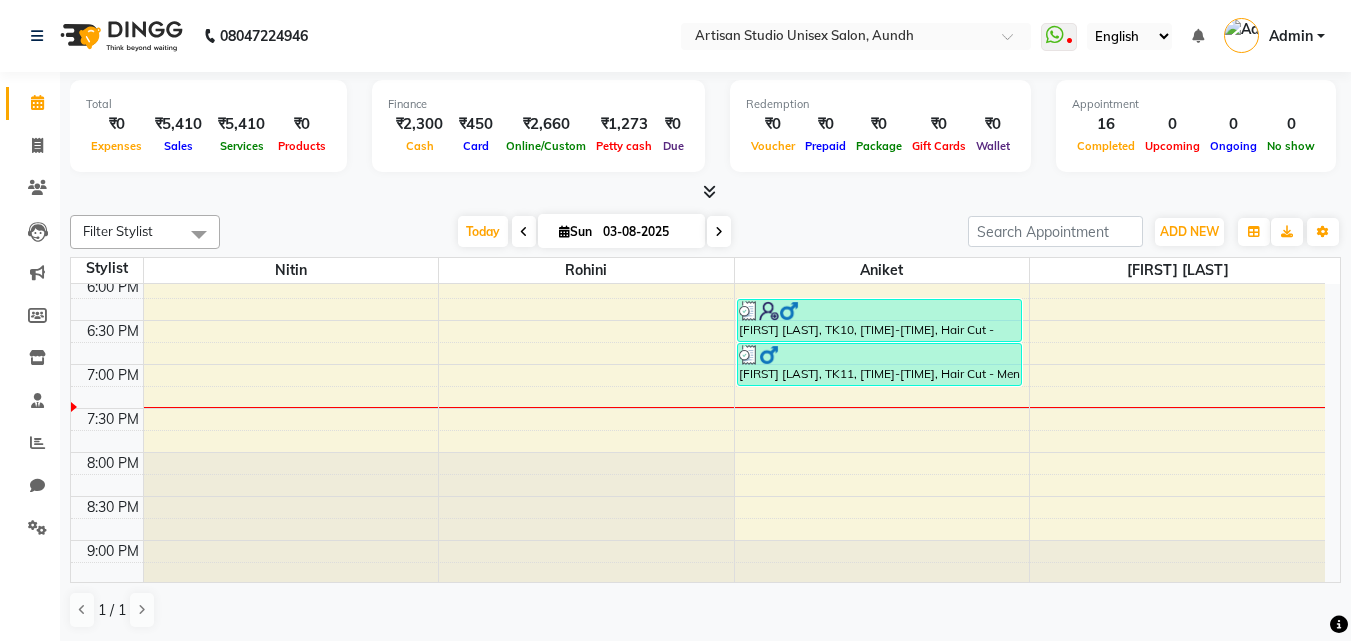 scroll, scrollTop: 900, scrollLeft: 0, axis: vertical 